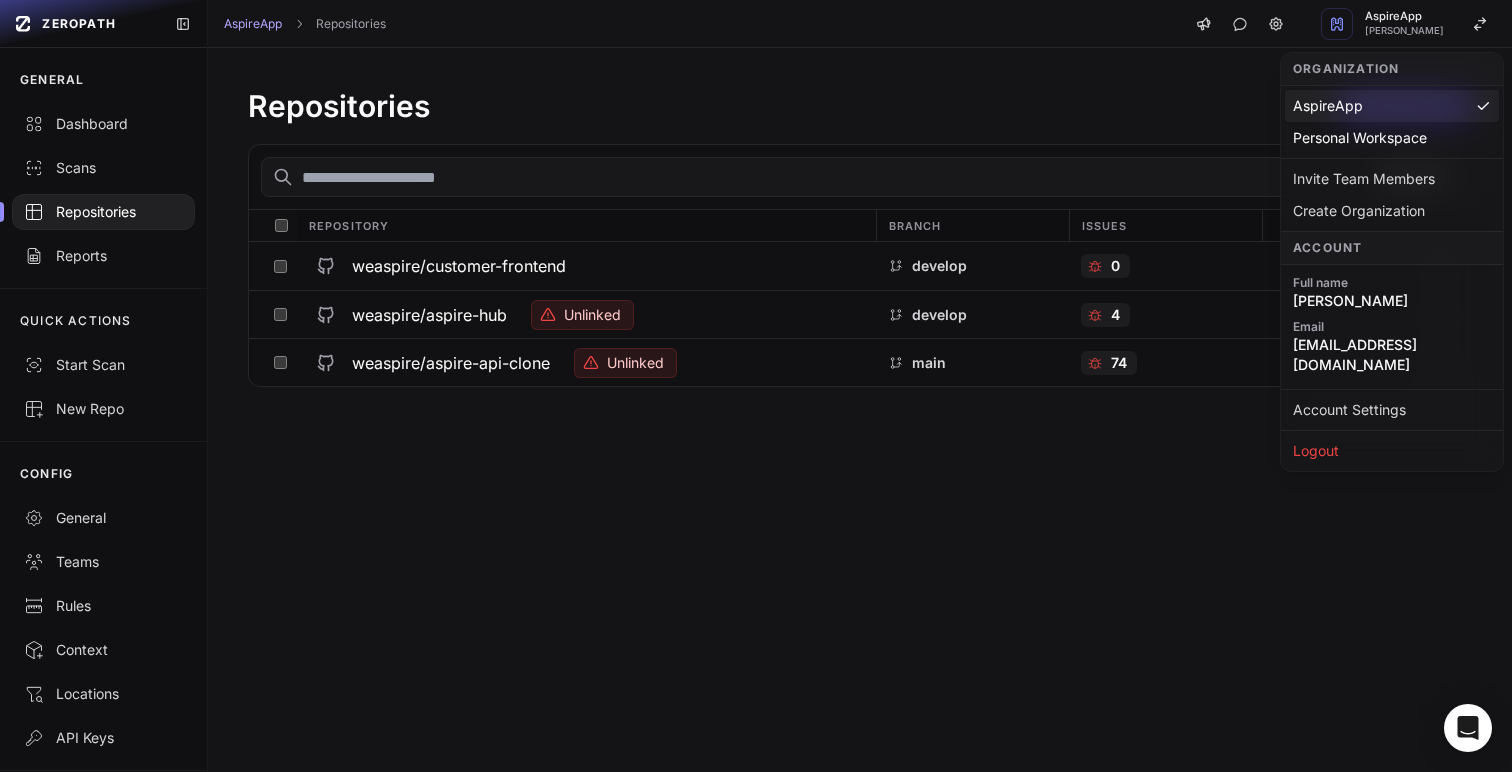 scroll, scrollTop: 0, scrollLeft: 0, axis: both 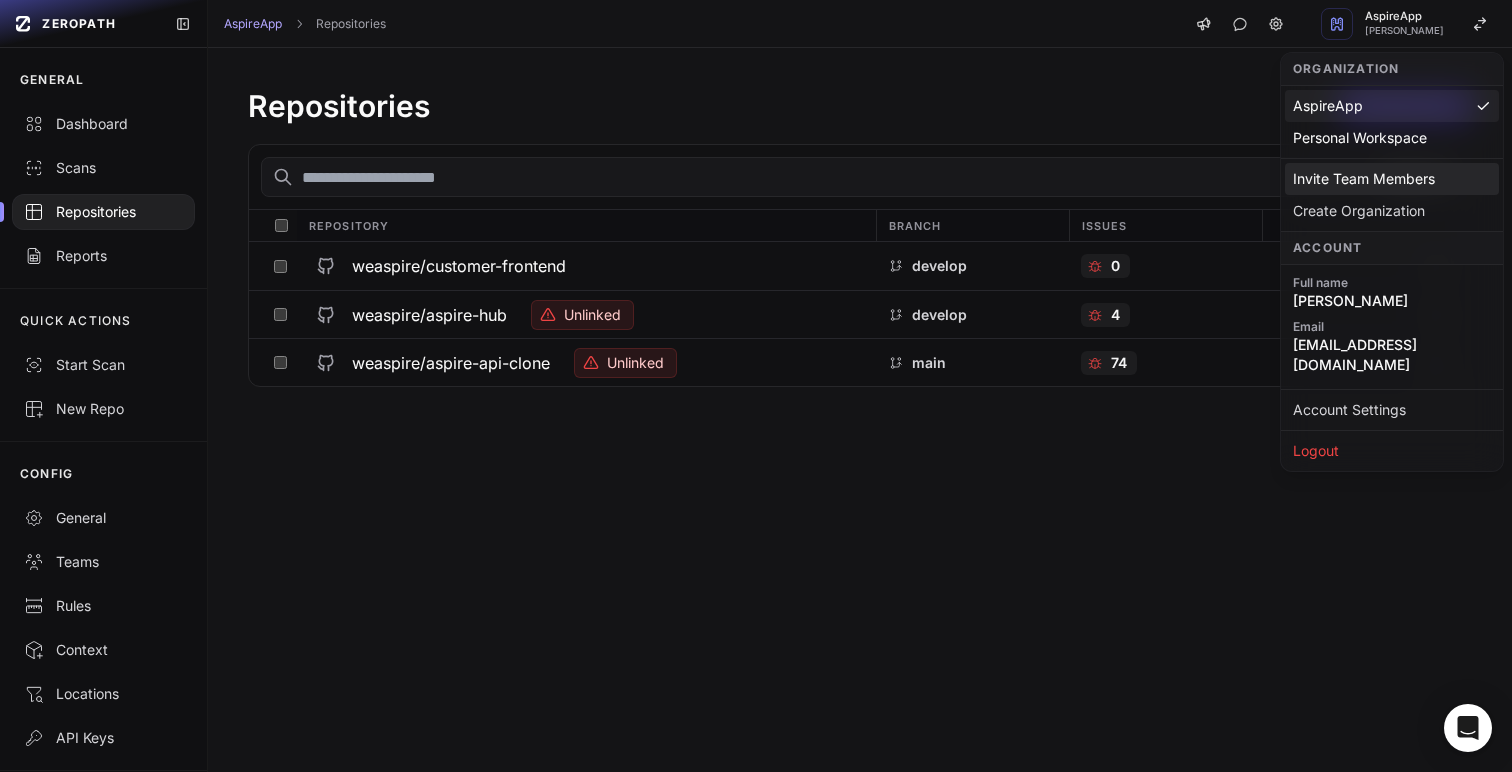 click on "Invite Team Members" 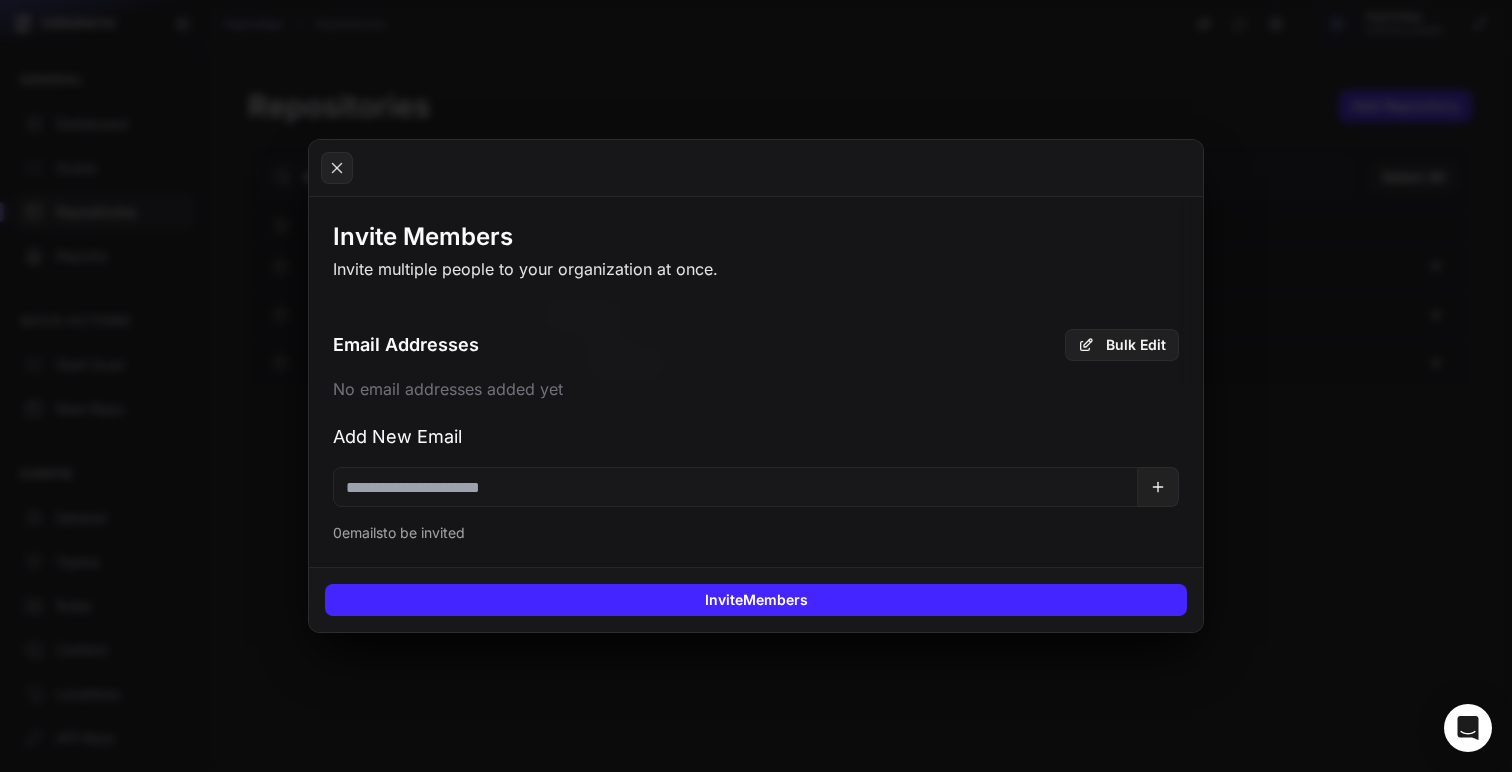 click at bounding box center [735, 487] 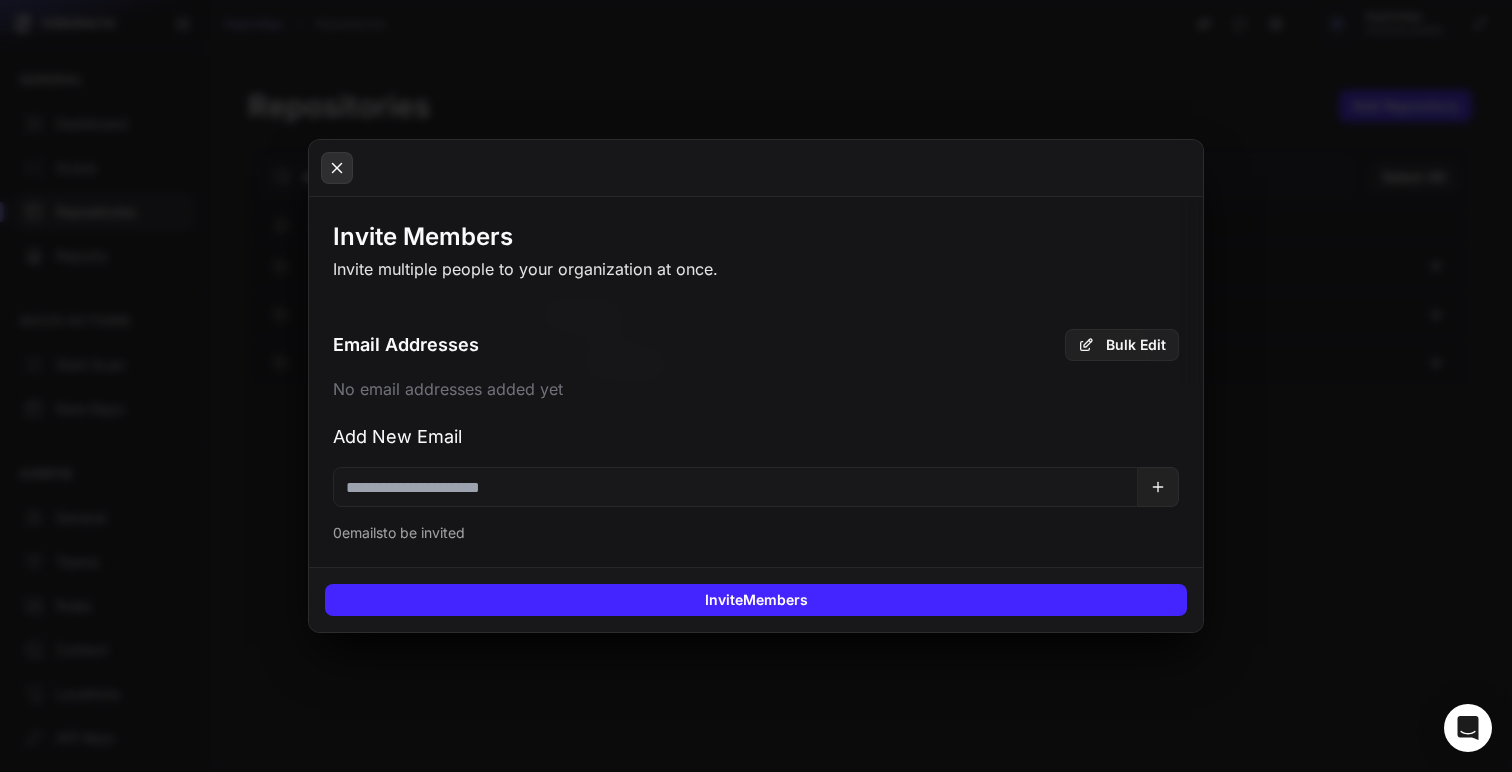click 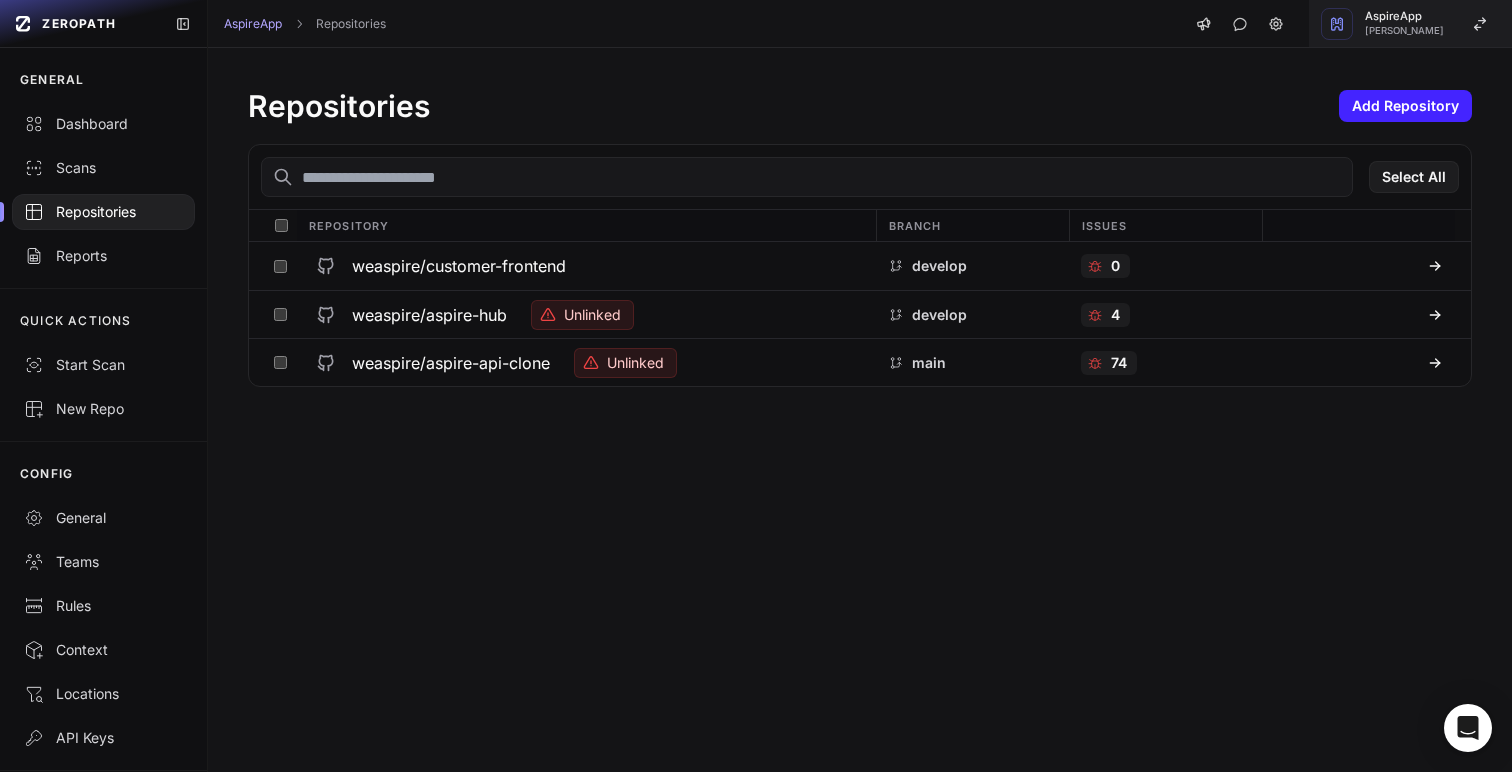 click on "AspireApp   [PERSON_NAME]" 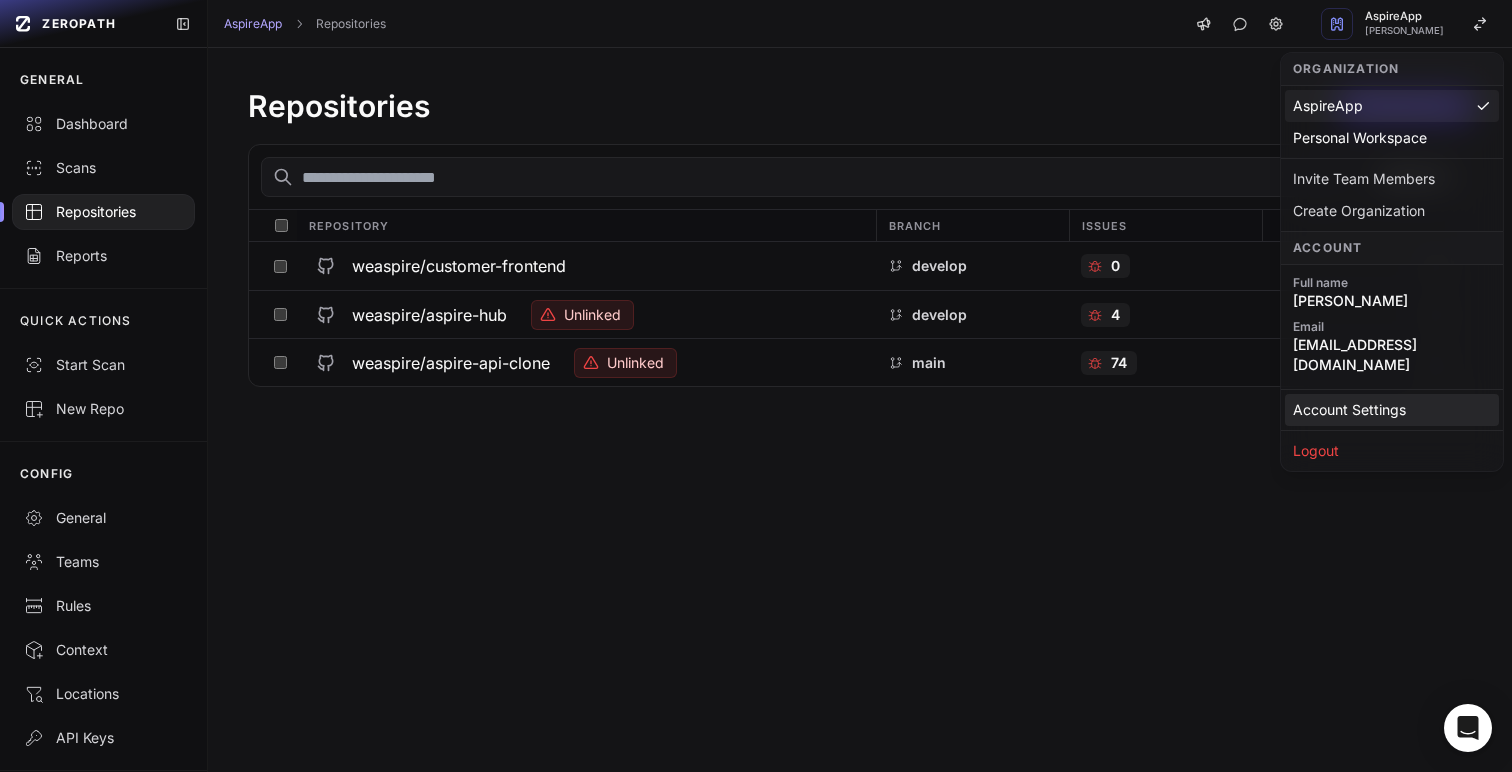 click on "Account Settings" at bounding box center (1392, 410) 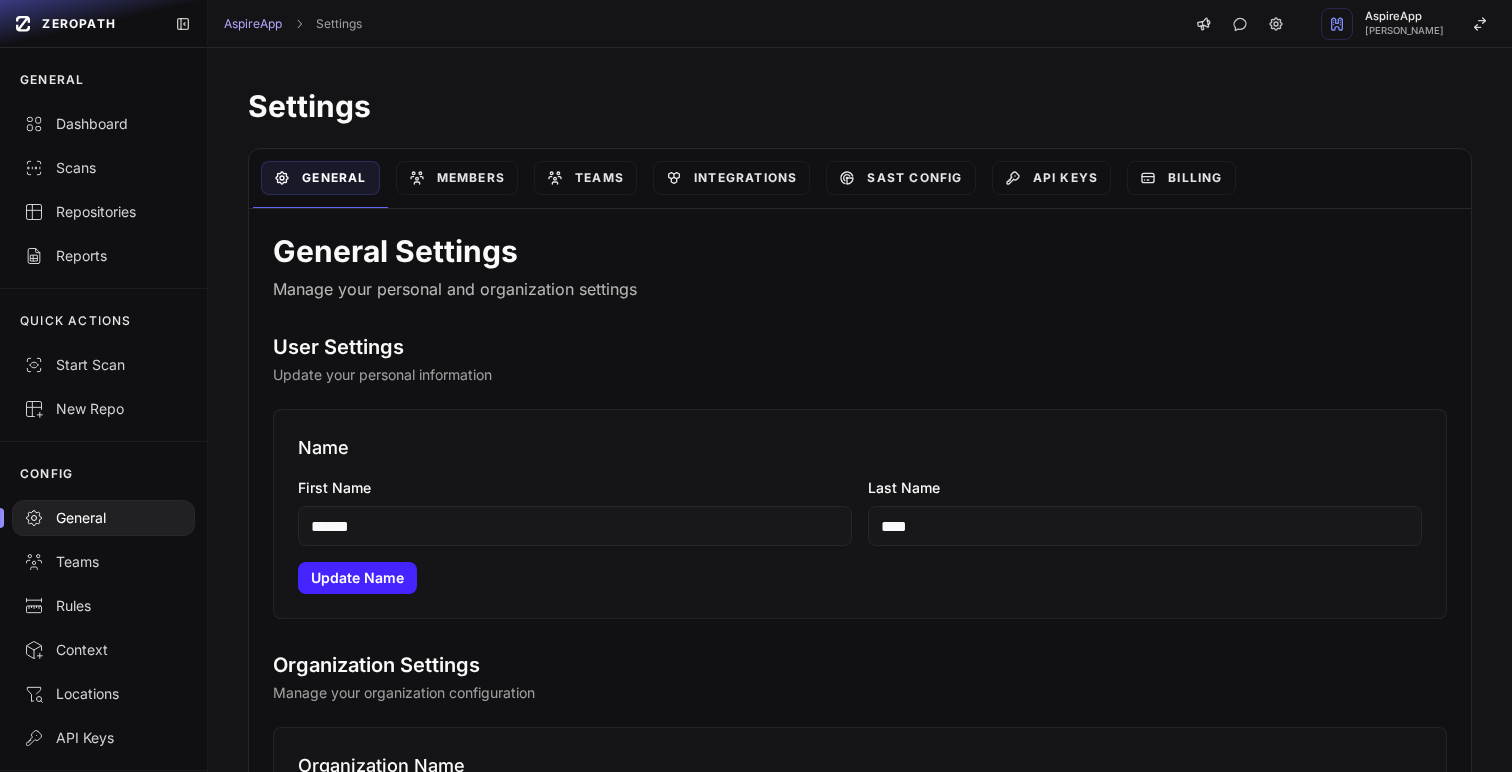 scroll, scrollTop: 0, scrollLeft: 0, axis: both 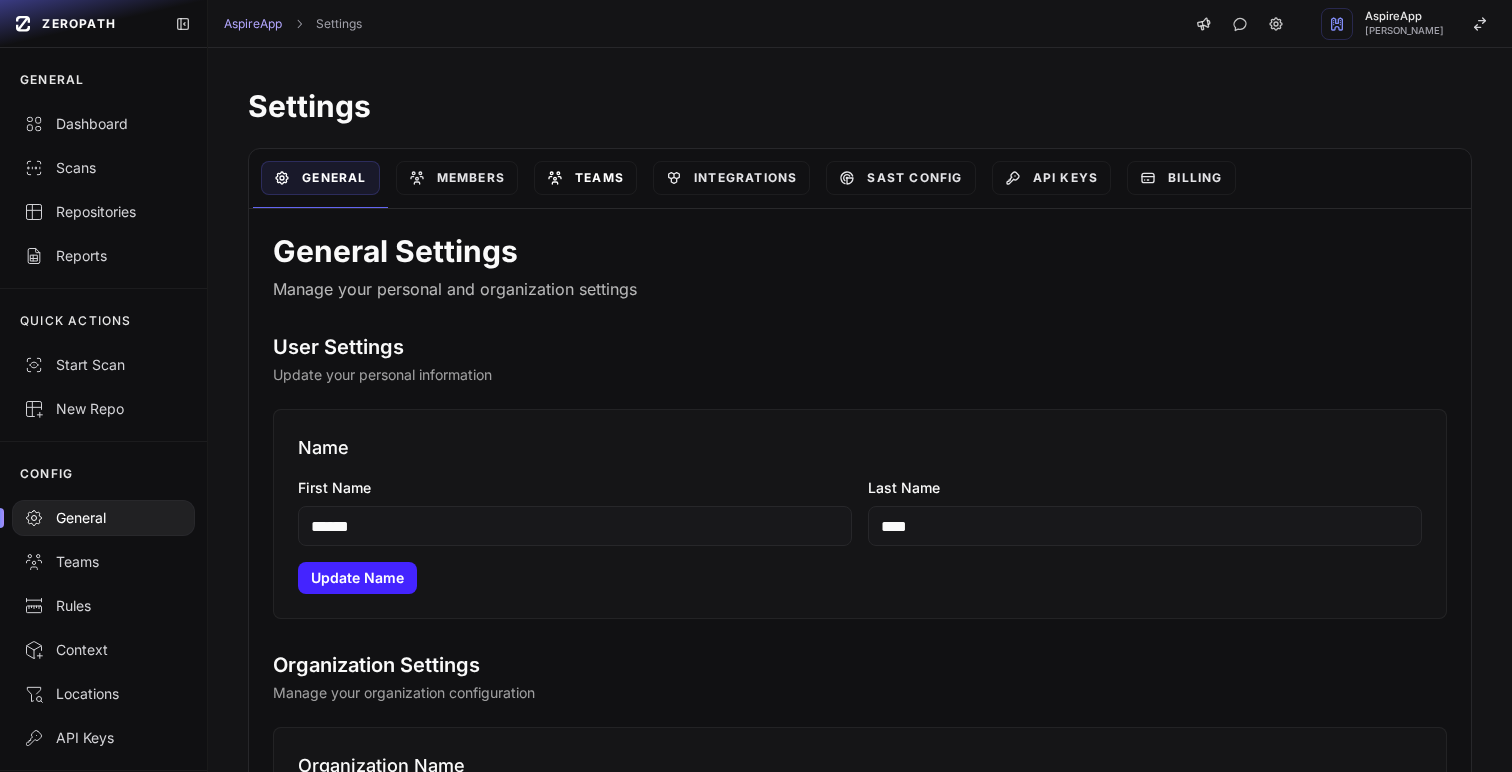 click on "Teams" at bounding box center (585, 178) 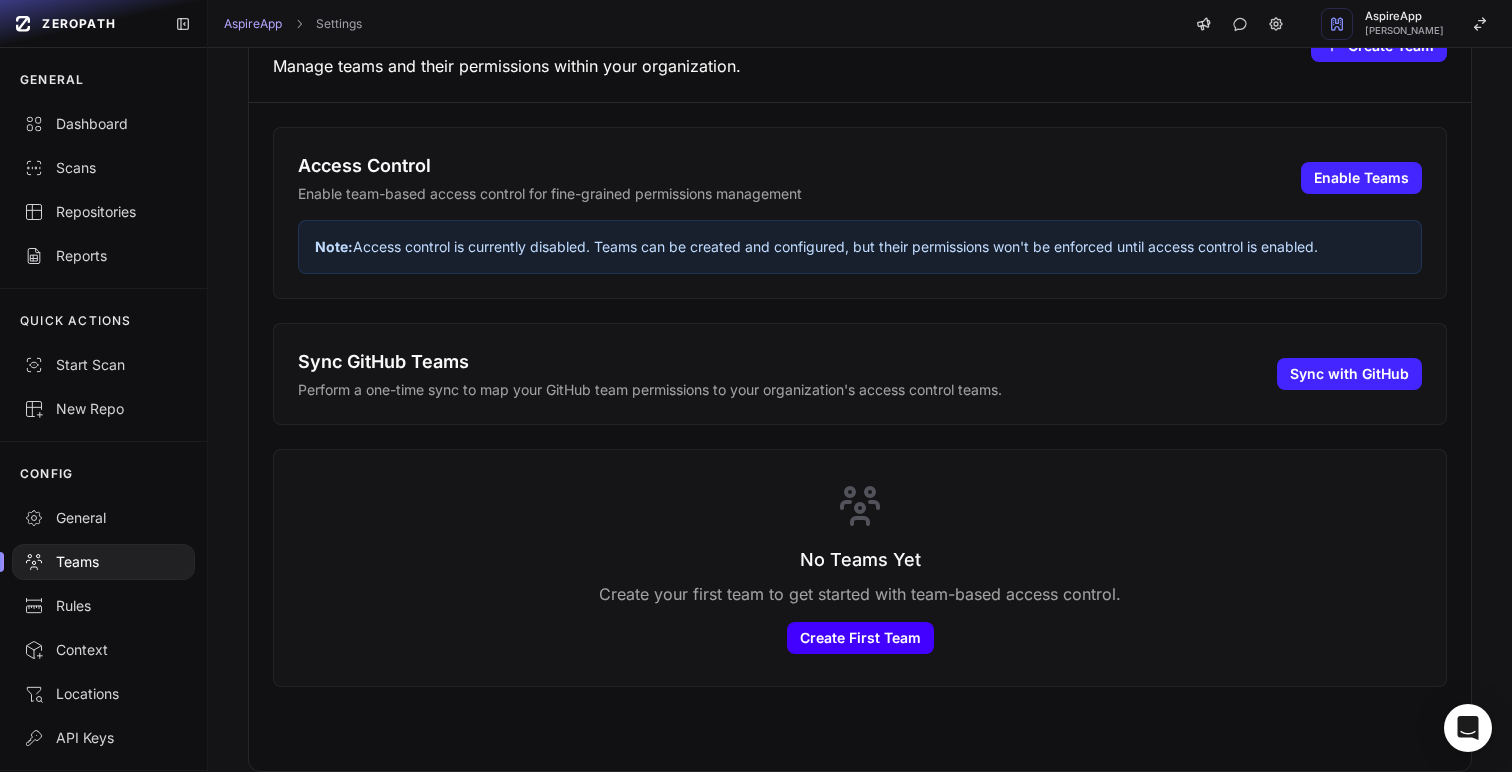 scroll, scrollTop: 0, scrollLeft: 0, axis: both 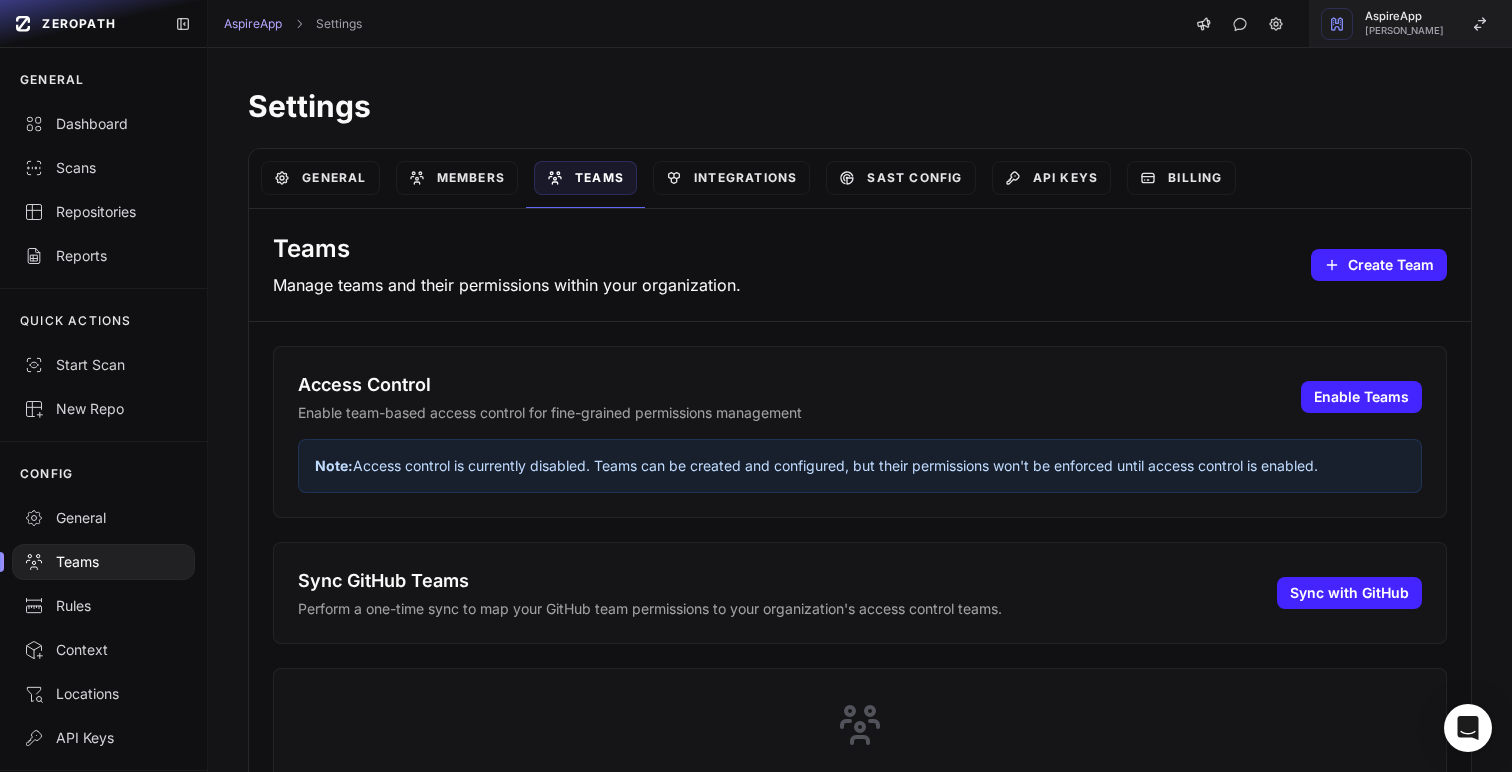 click on "AspireApp   [PERSON_NAME]" 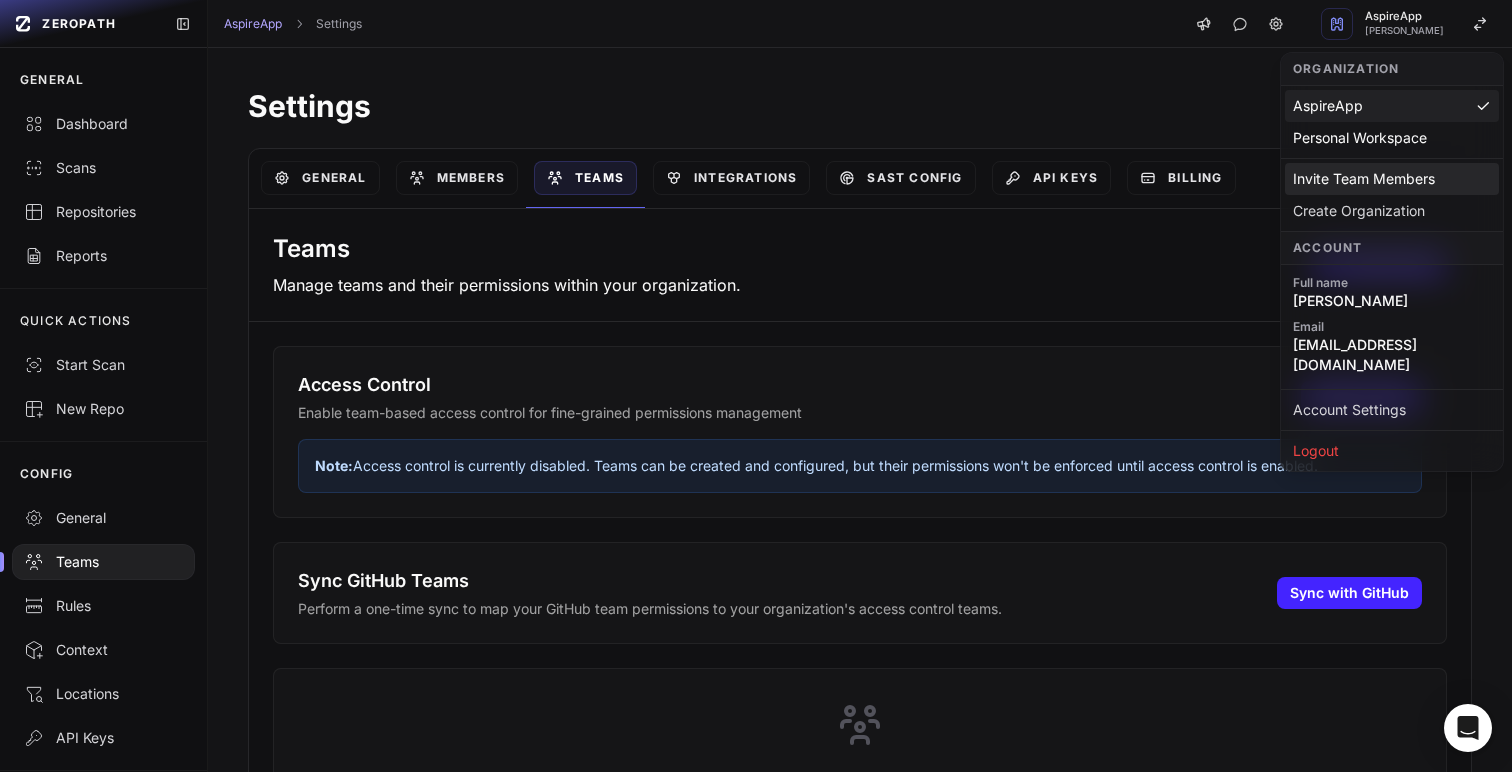 click on "Invite Team Members" 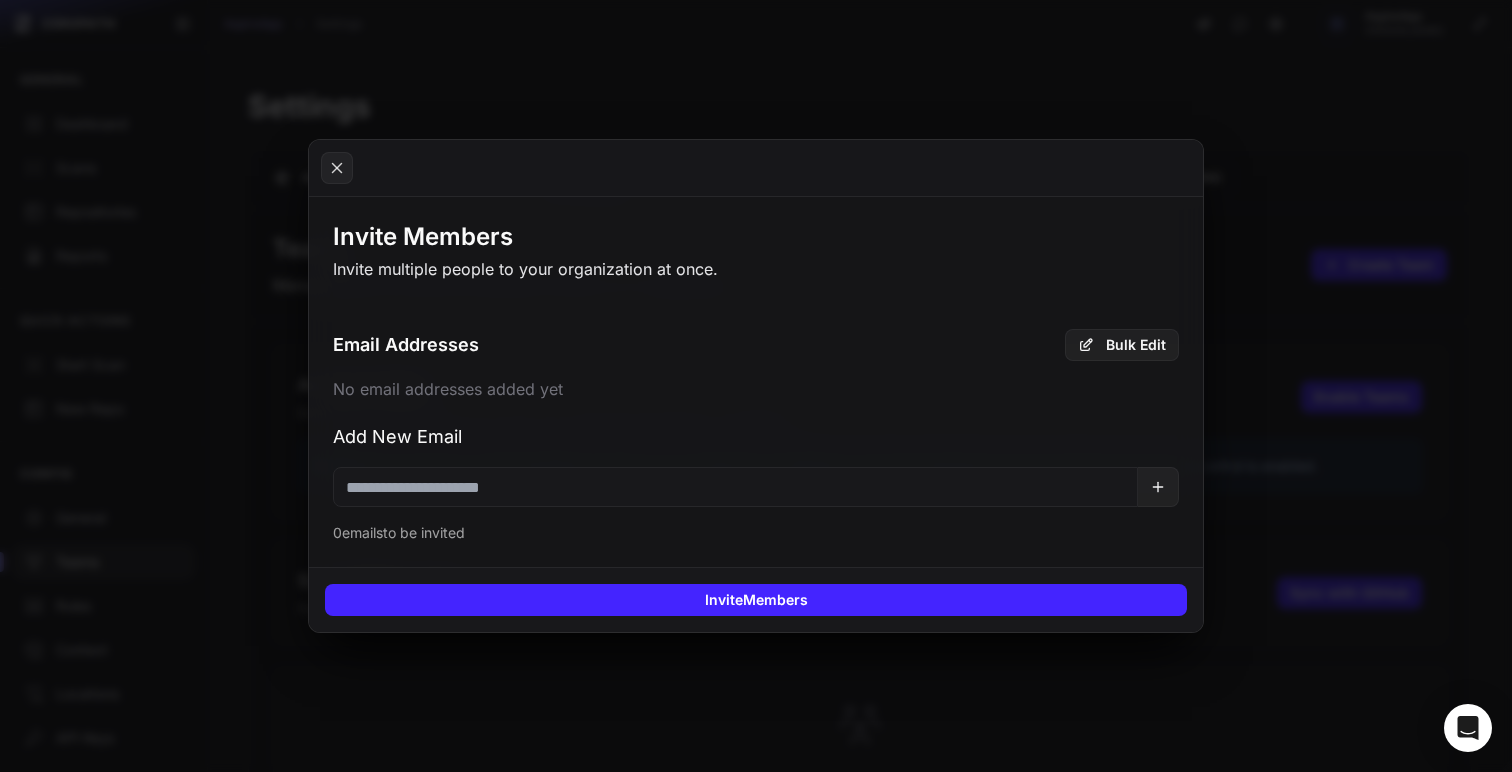 click at bounding box center (735, 487) 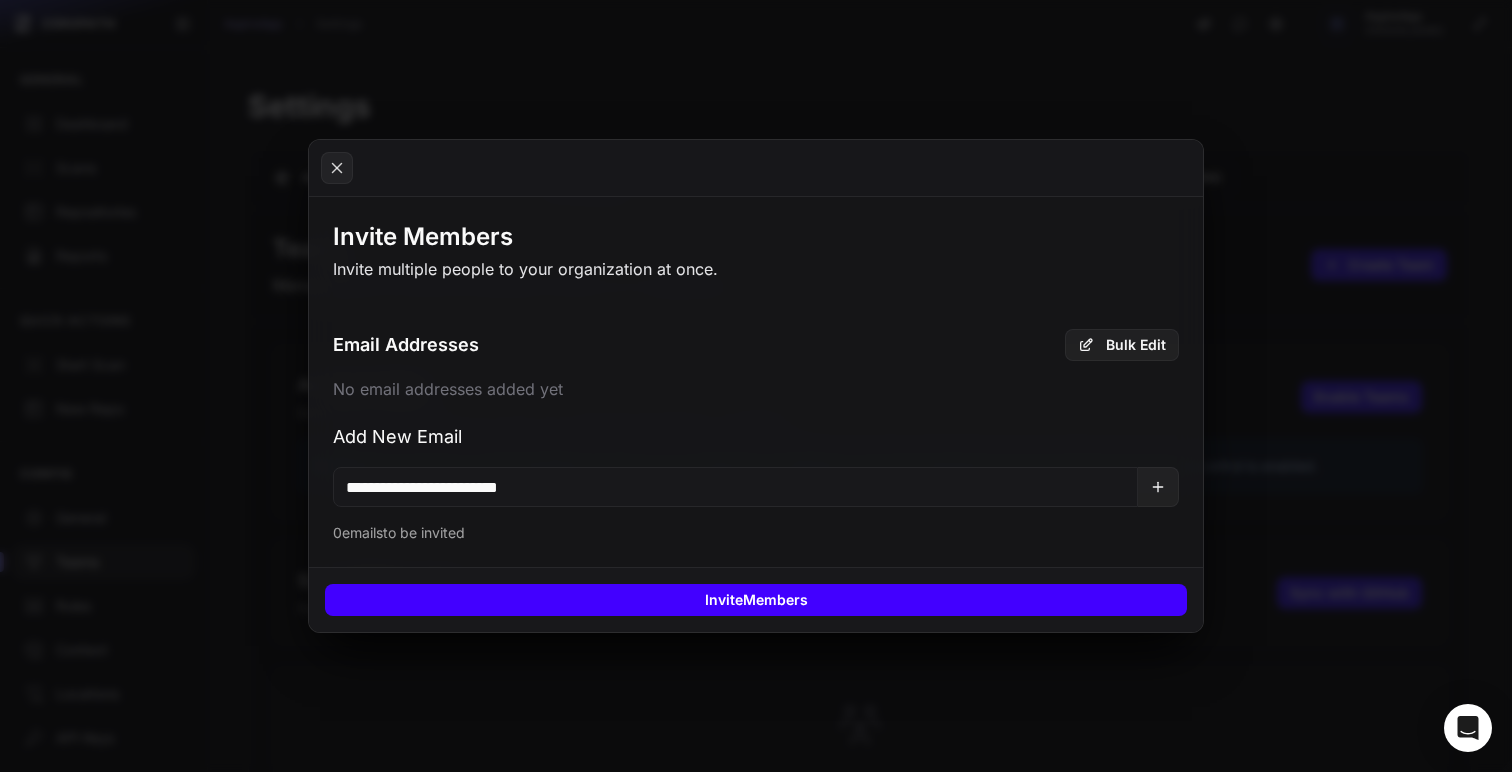 type on "**********" 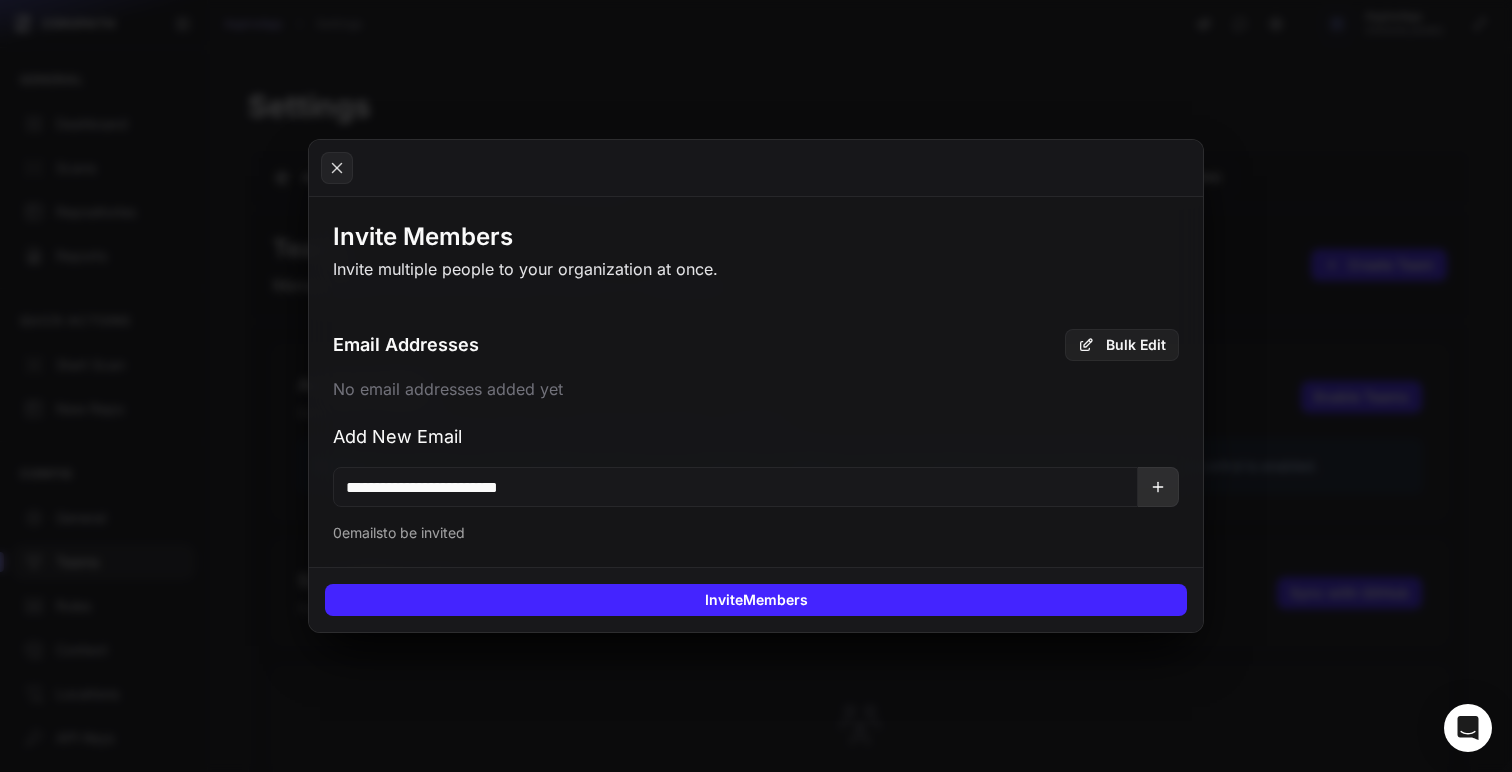 click at bounding box center (1158, 487) 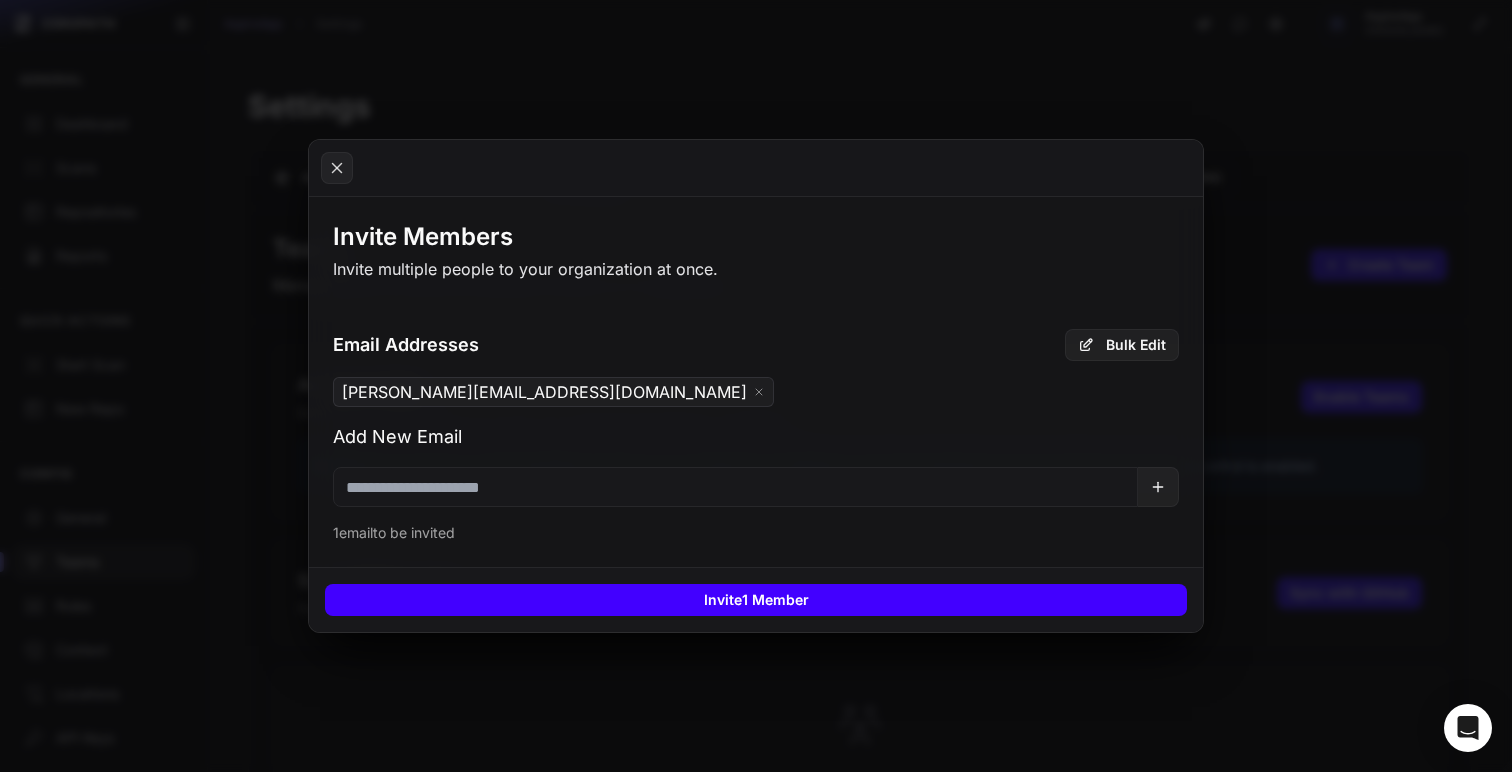 click on "Invite  1 Member" at bounding box center [756, 600] 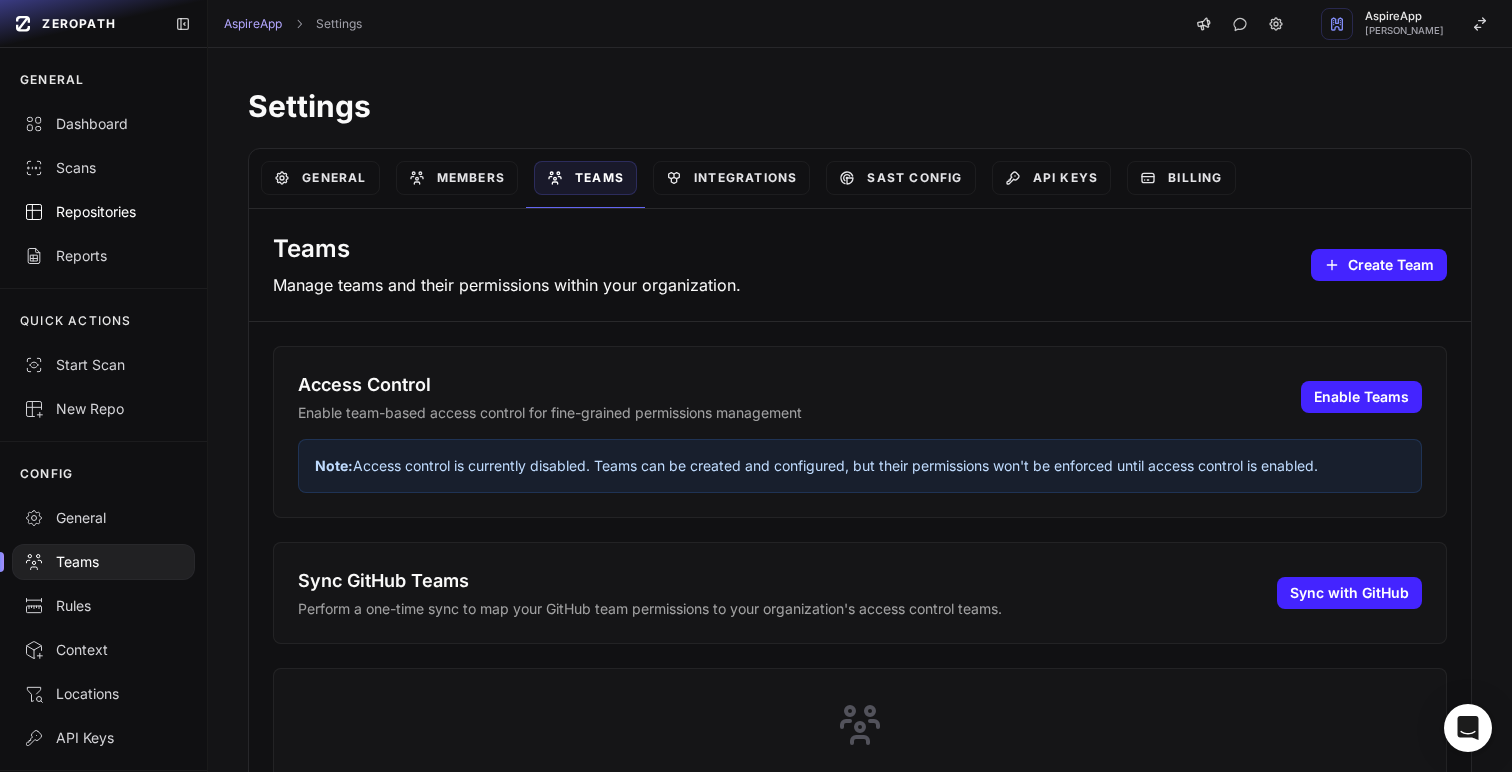 click on "Repositories" at bounding box center (103, 212) 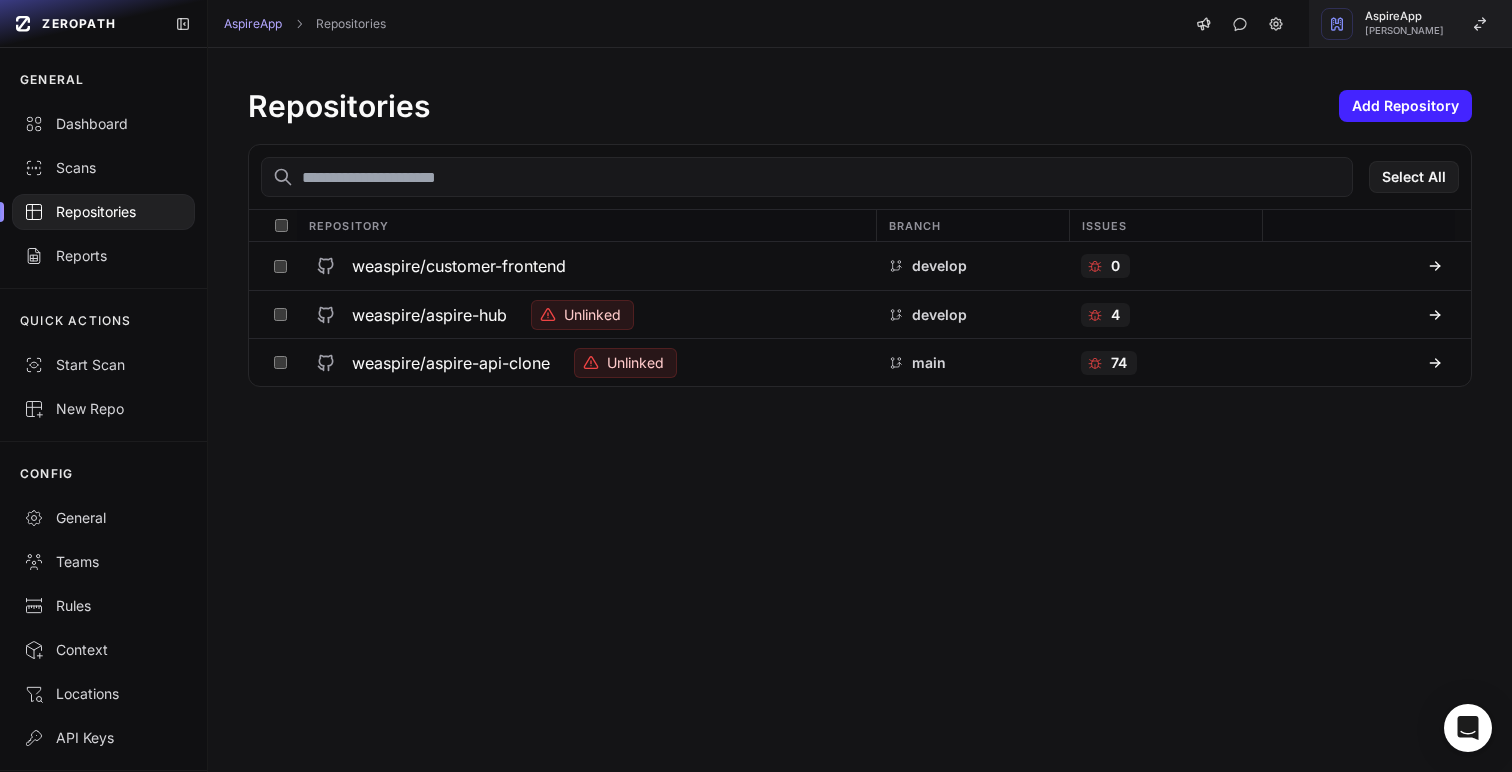 click on "[PERSON_NAME]" at bounding box center (1404, 31) 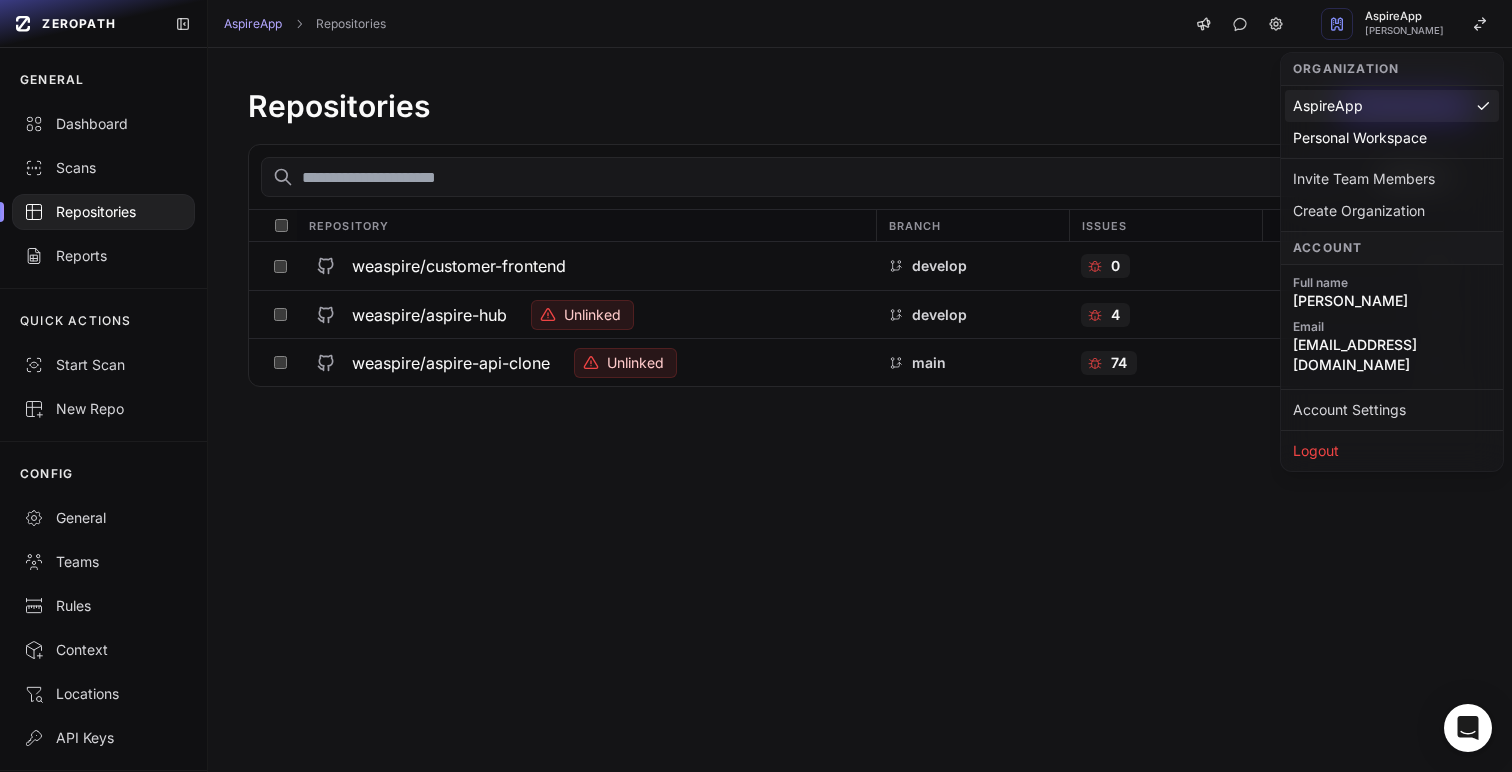 click on "Repositories   Add Repository         Select All           Repository     Branch     Issues               weaspire/customer-frontend       develop     0           weaspire/aspire-hub     Unlinked     develop     4           weaspire/aspire-api-clone     Unlinked     main     74" at bounding box center [860, 410] 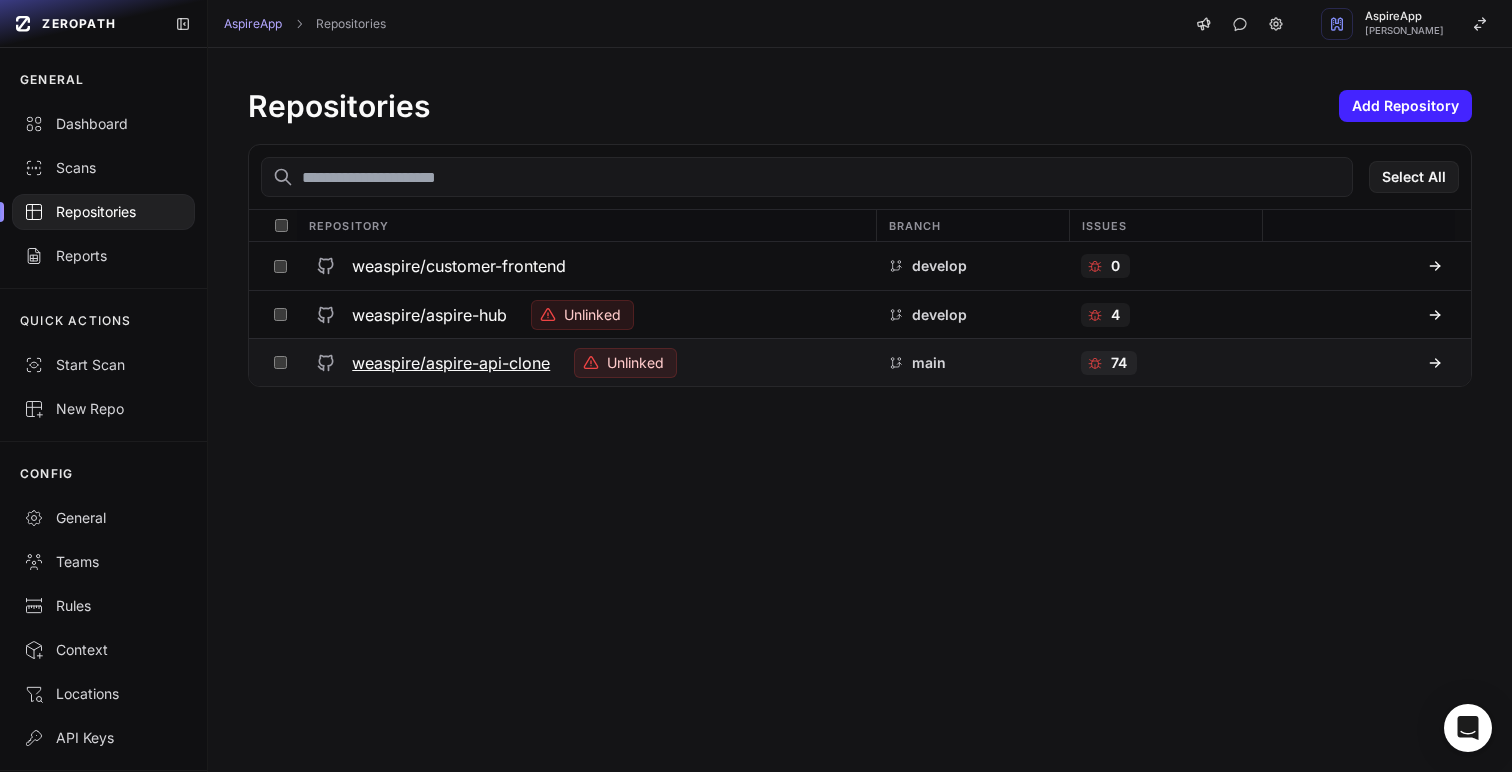 click on "weaspire/aspire-api-clone     Unlinked" at bounding box center [585, 363] 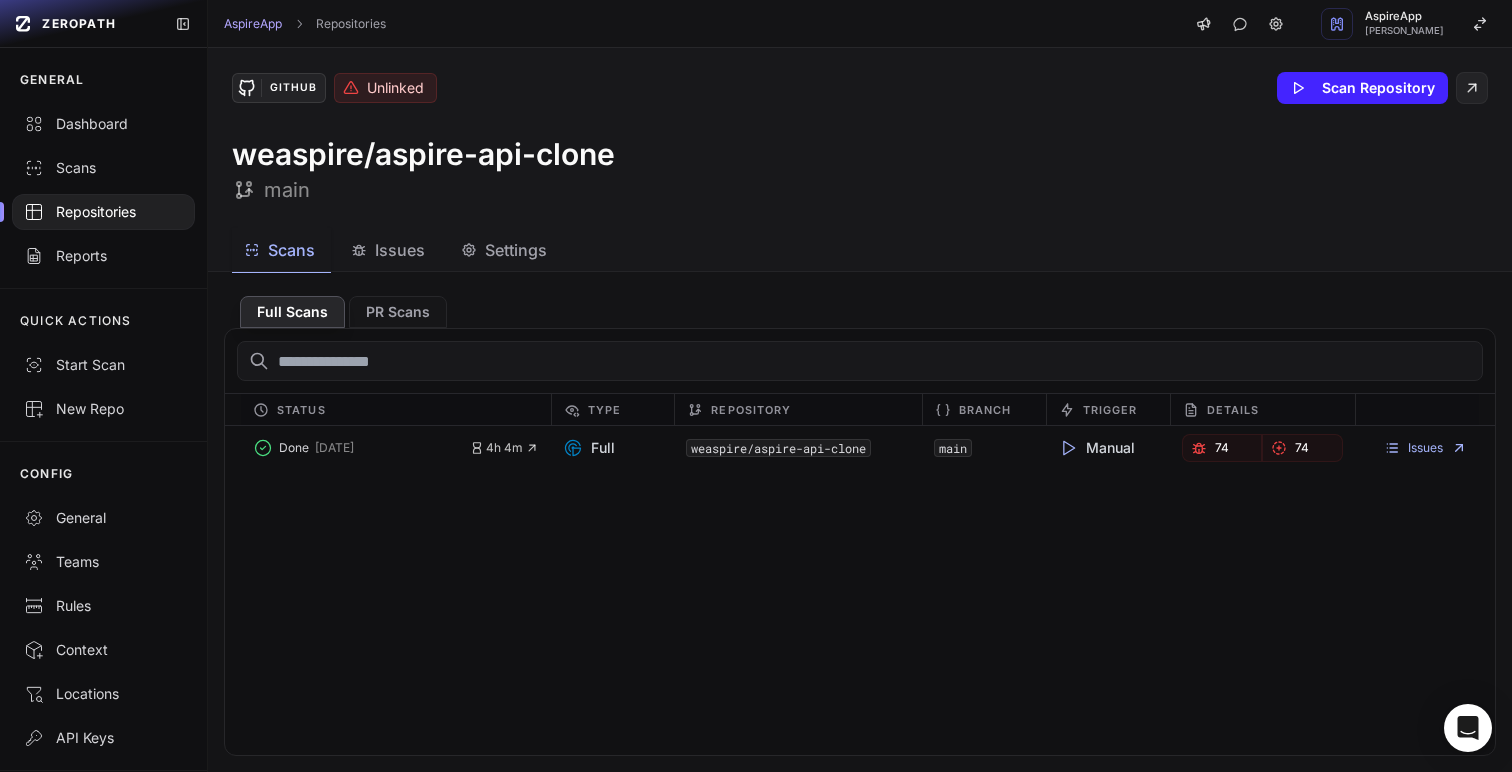 click on "Settings" at bounding box center [516, 250] 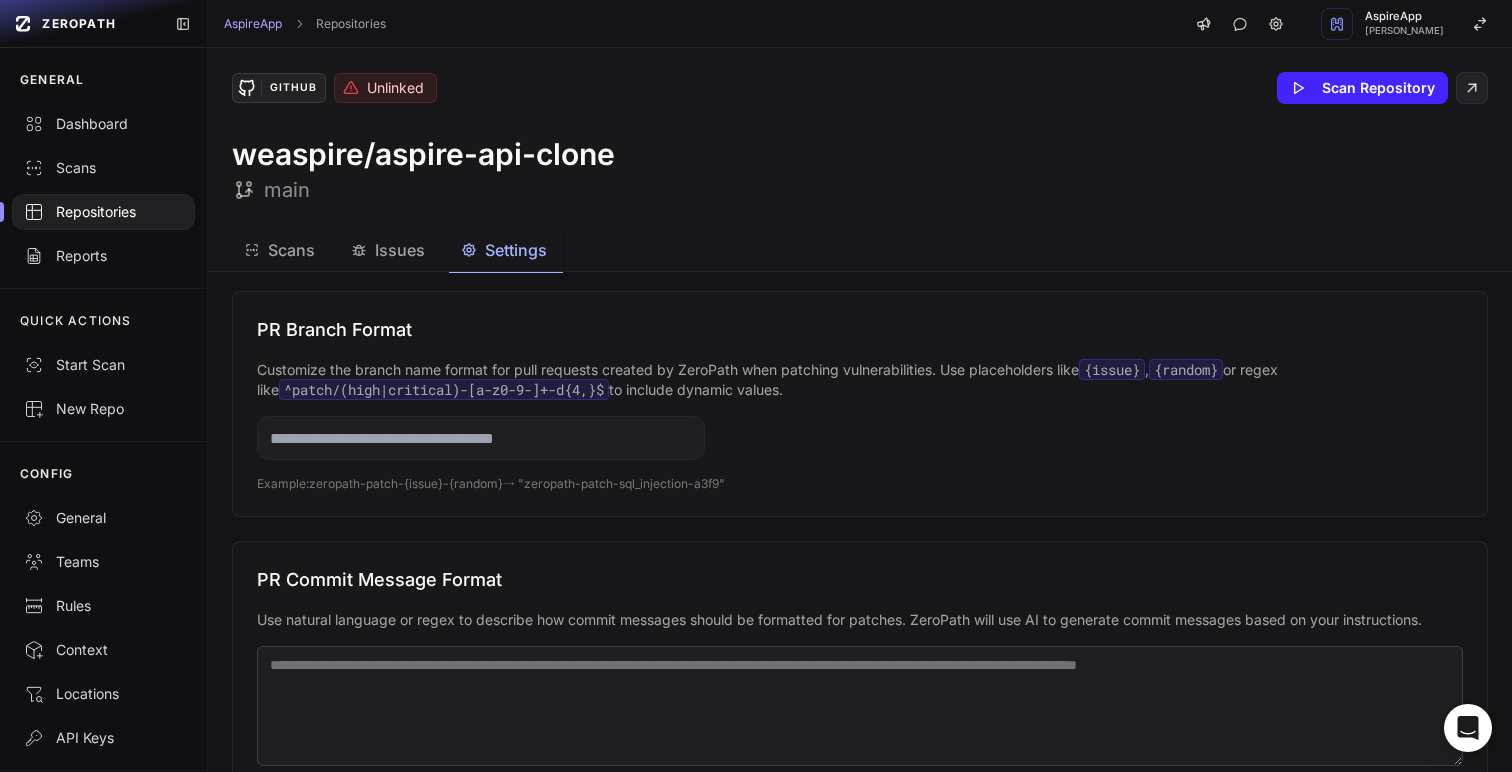 scroll, scrollTop: 313, scrollLeft: 0, axis: vertical 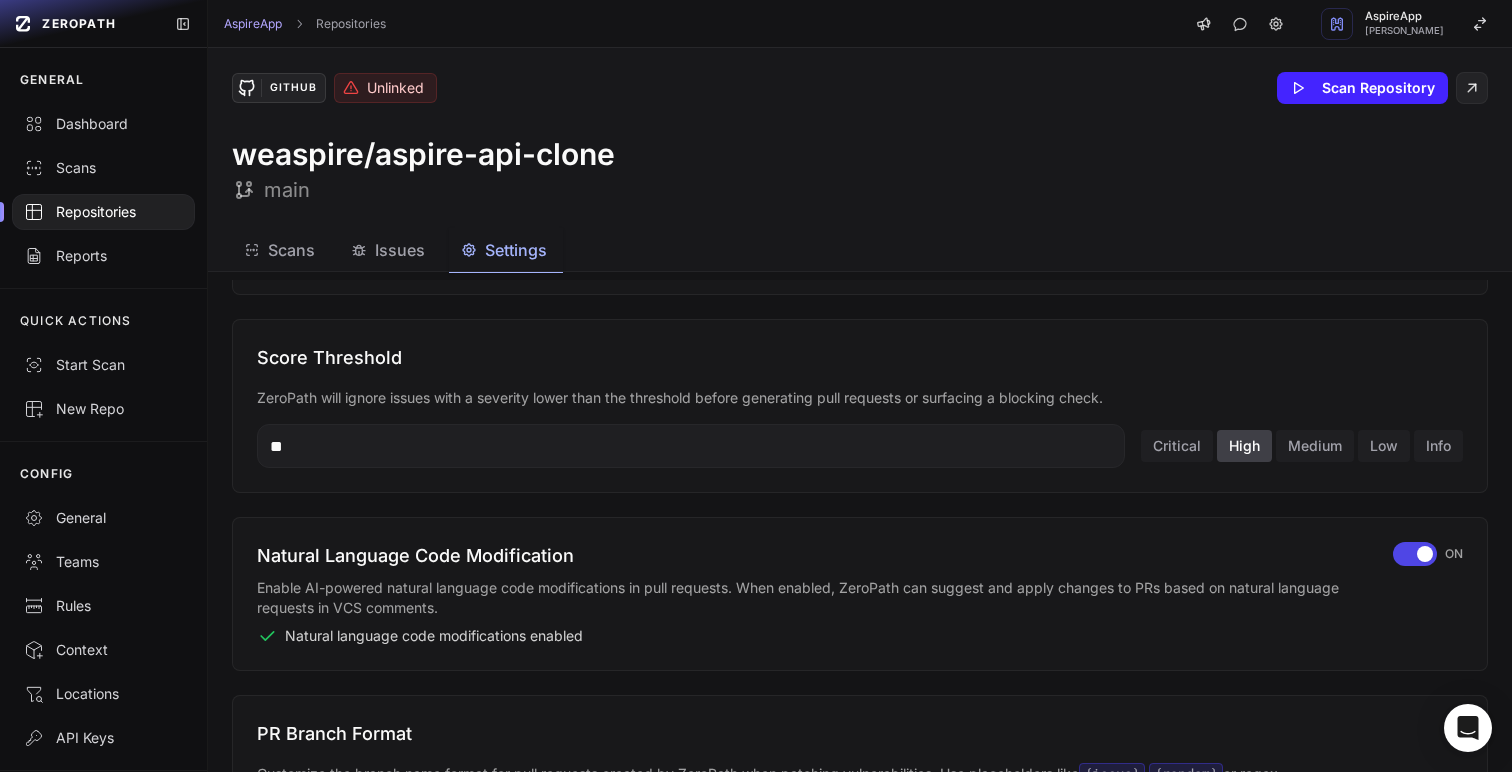 click on "Issues" 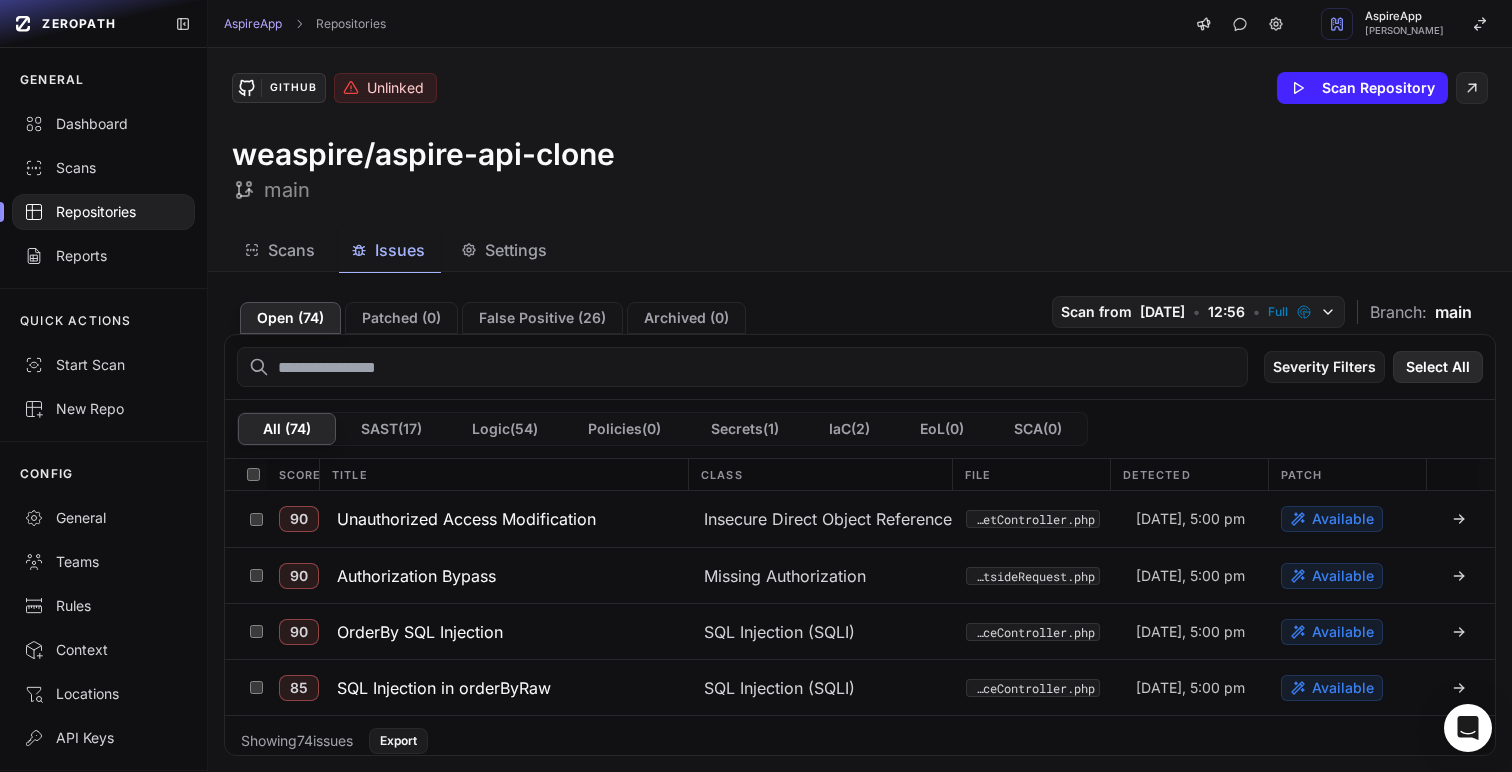 click on "Select All" 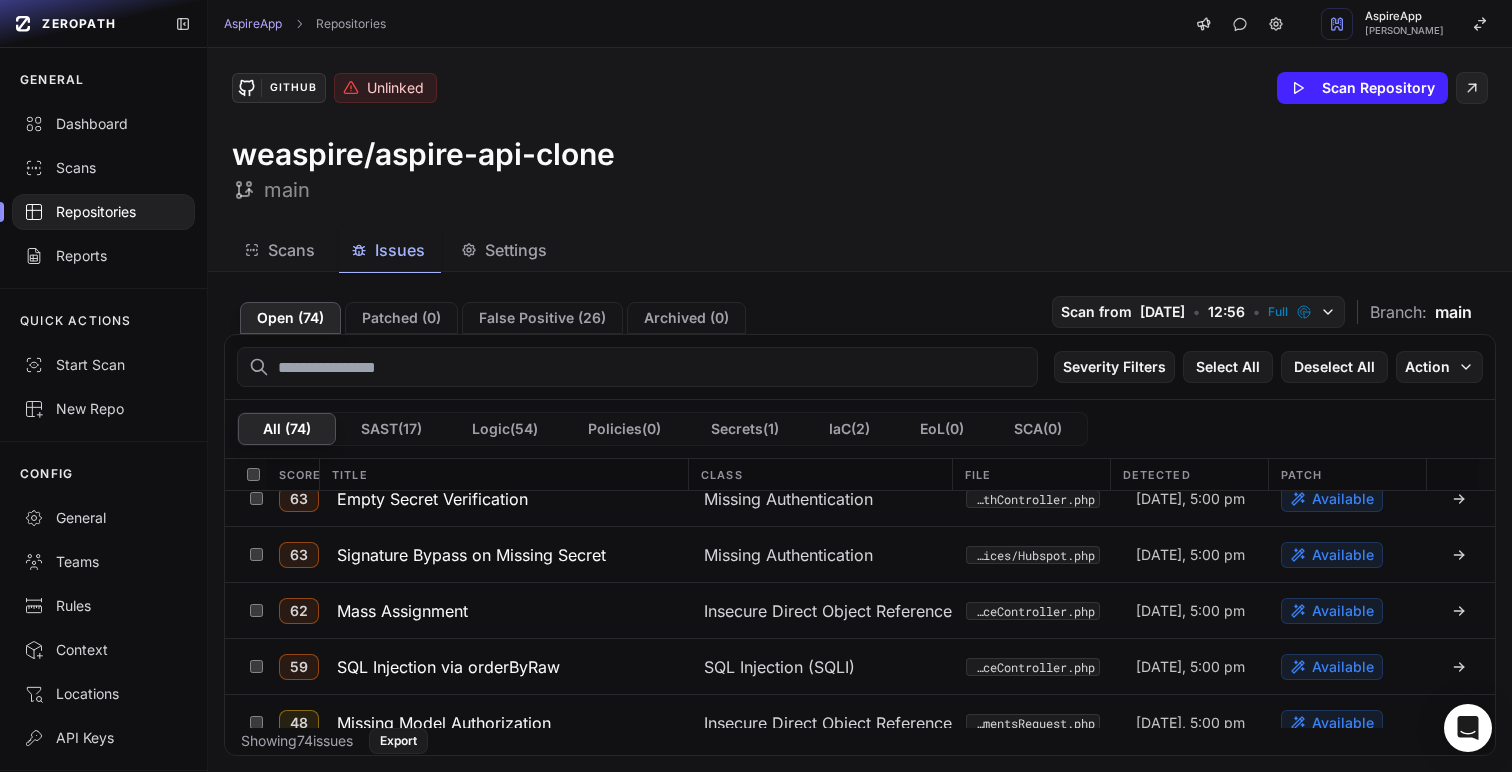 scroll, scrollTop: 3907, scrollLeft: 0, axis: vertical 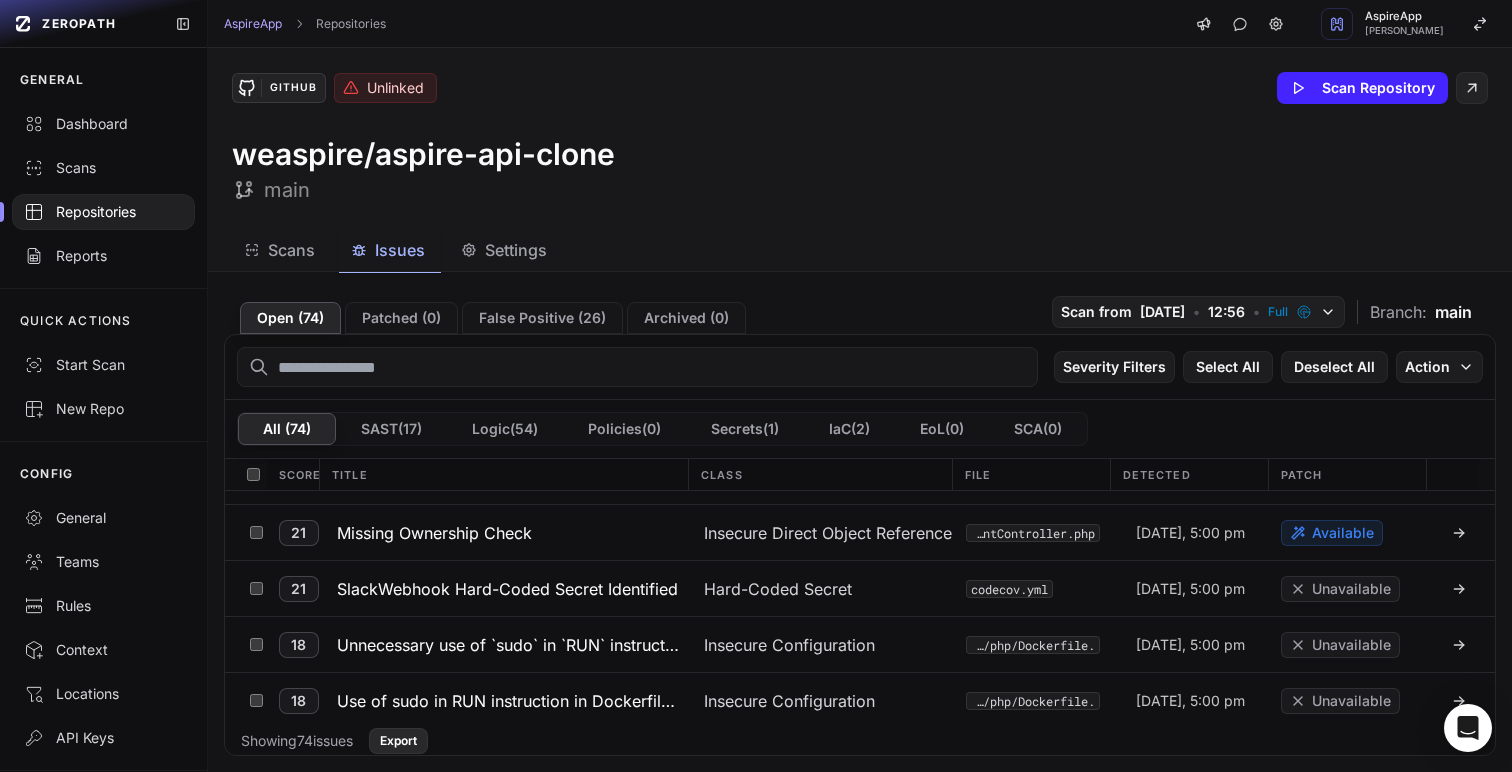 click on "Export" at bounding box center [398, 741] 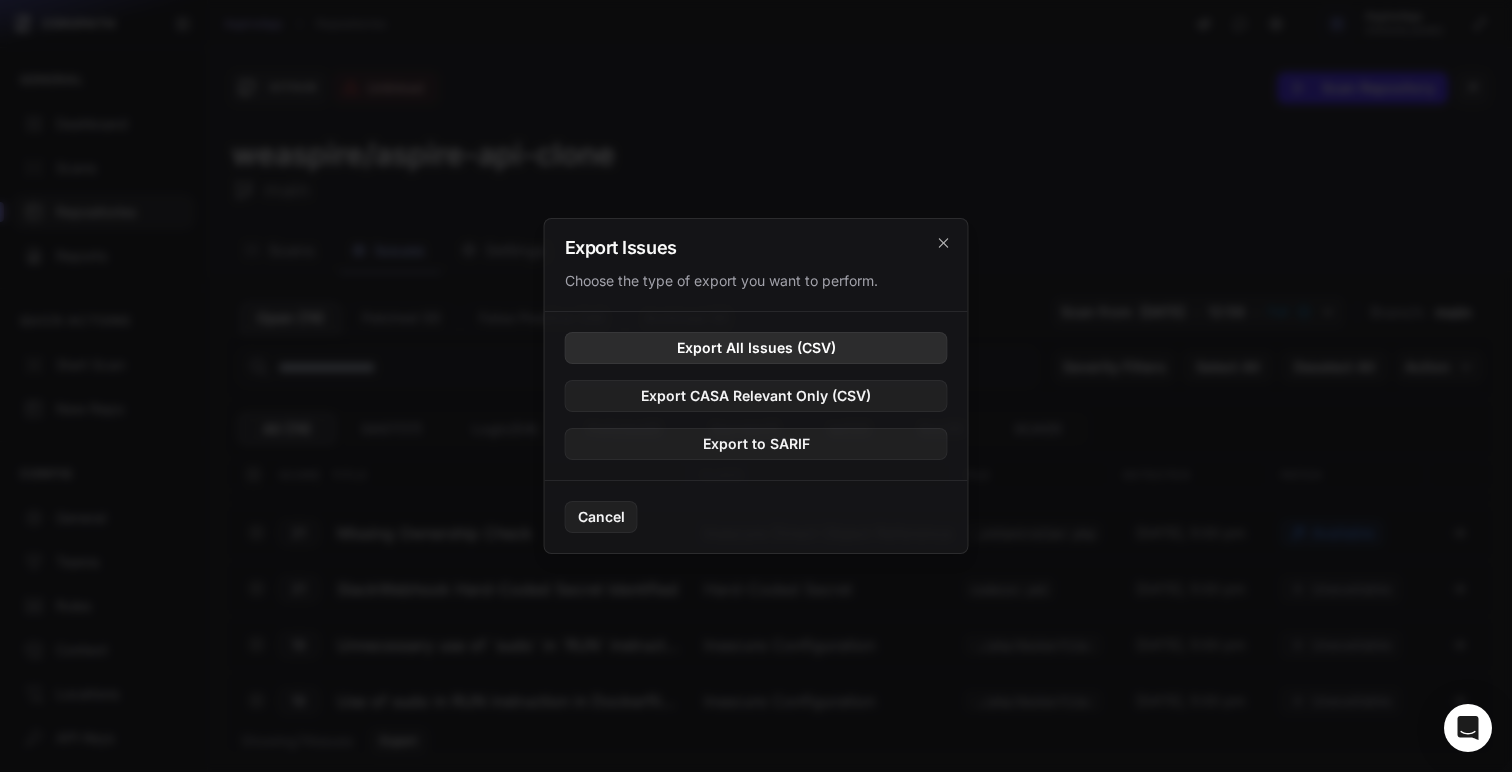 click on "Export All Issues (CSV)" at bounding box center [756, 348] 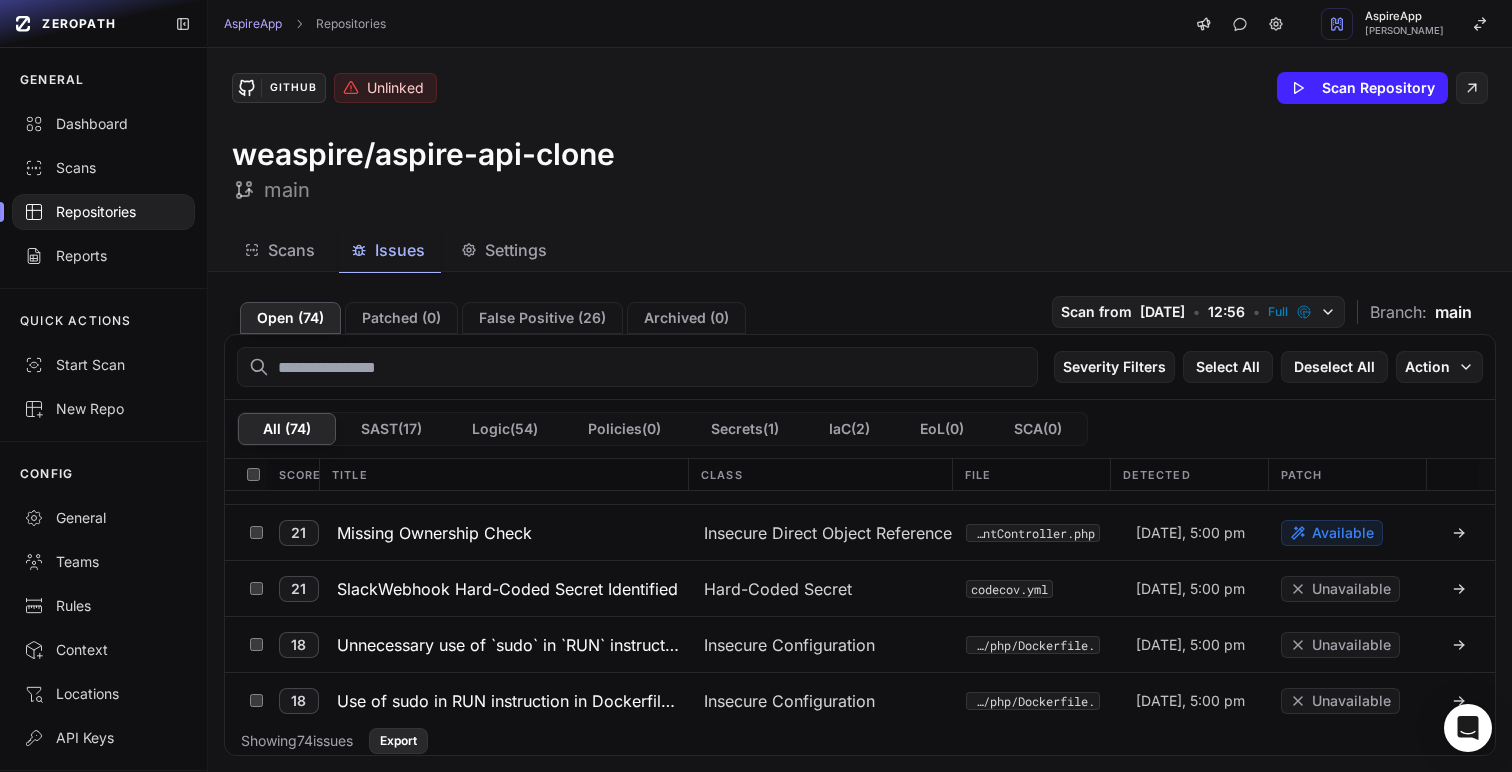 click on "Export" at bounding box center [398, 741] 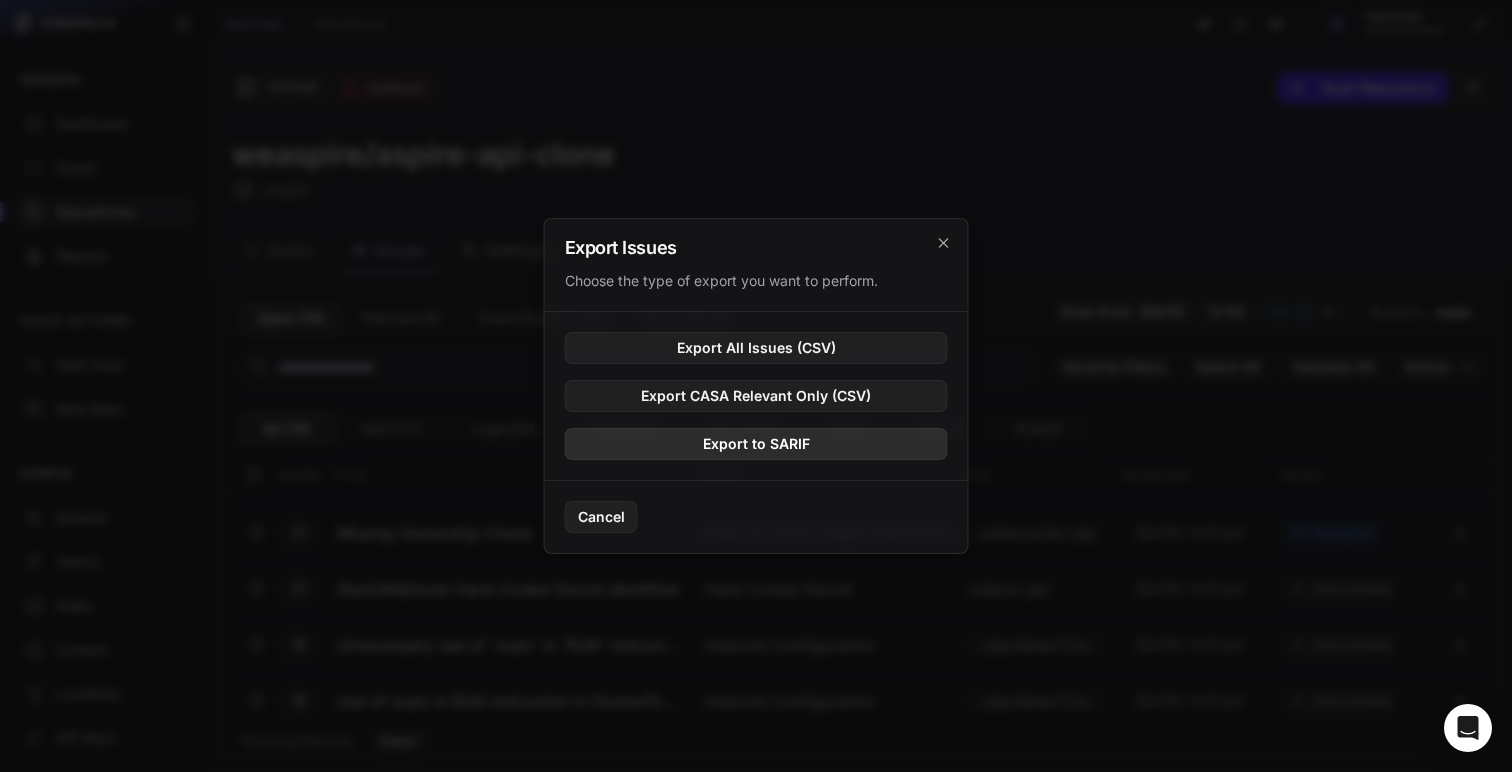 click on "Export to SARIF" at bounding box center [756, 444] 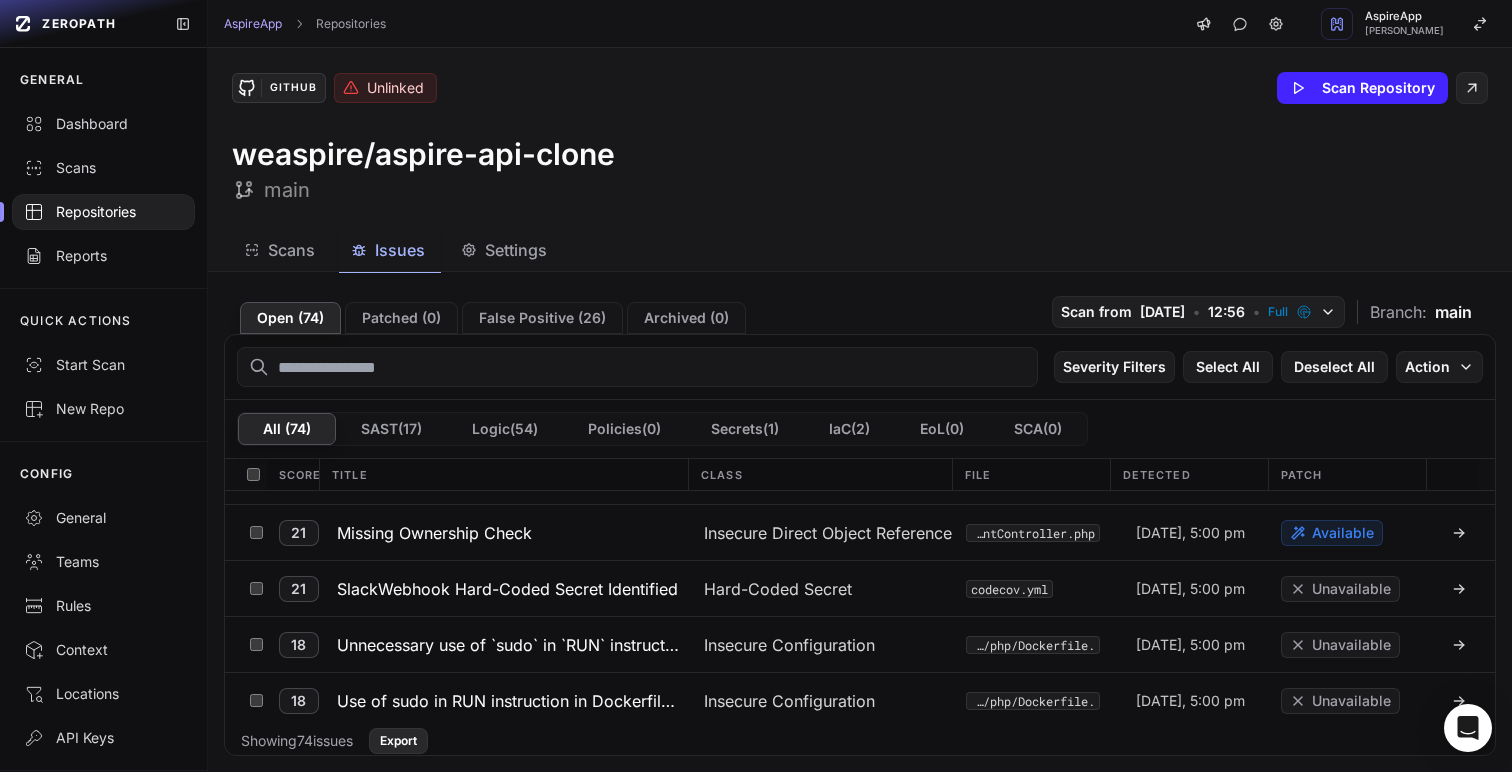 click on "Export" at bounding box center [398, 741] 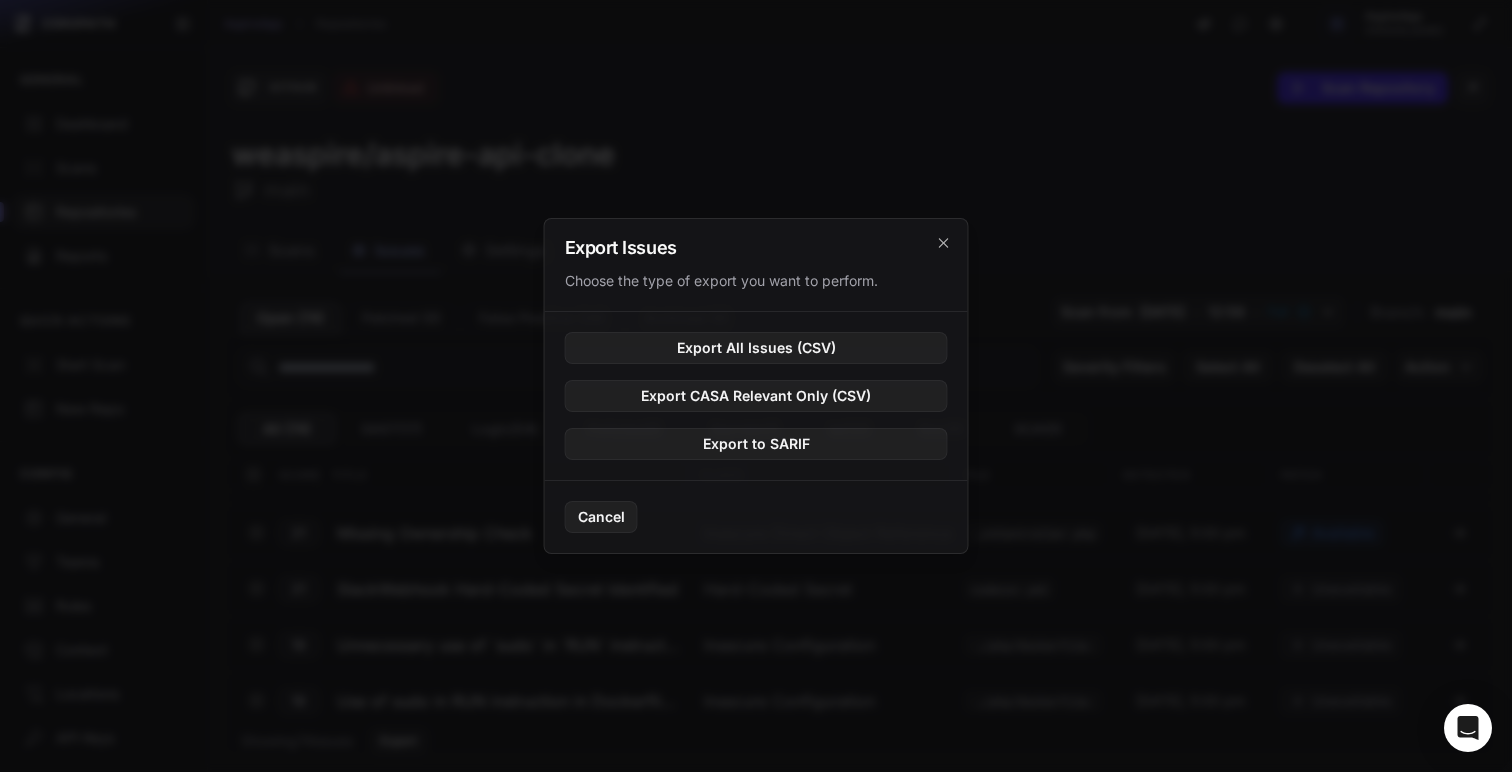 click at bounding box center (756, 386) 